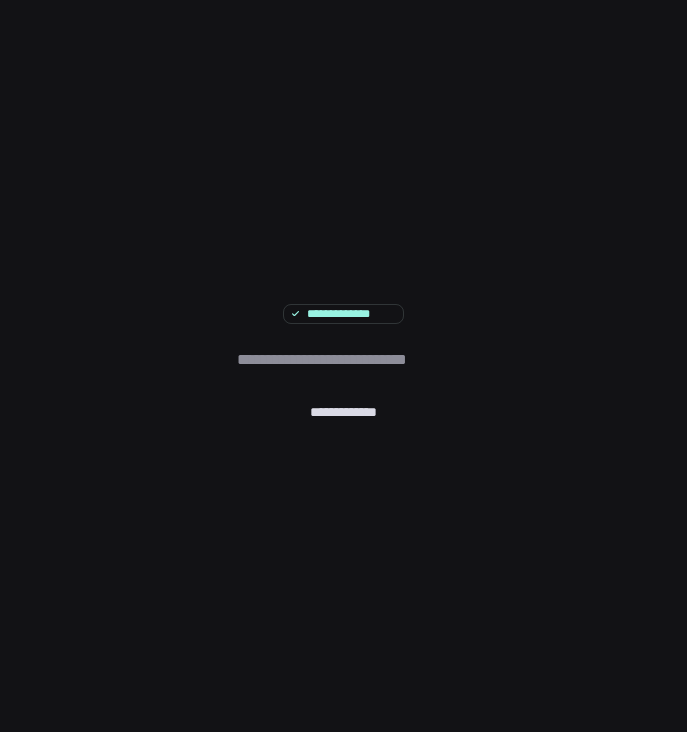 scroll, scrollTop: 0, scrollLeft: 0, axis: both 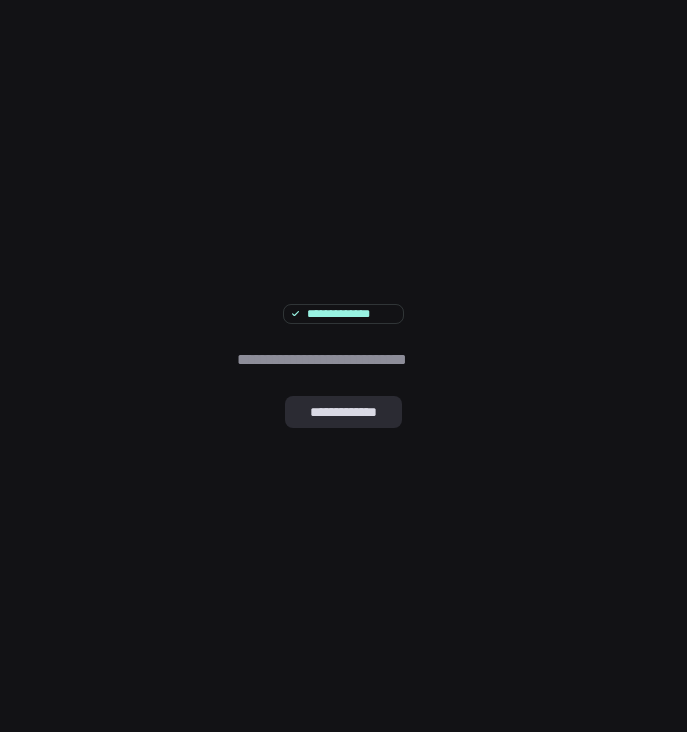 click on "**********" at bounding box center [343, 412] 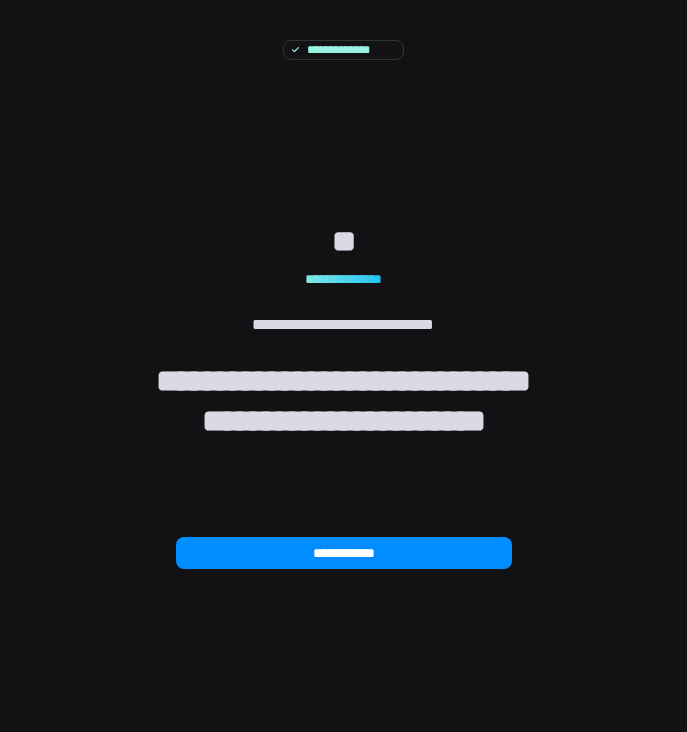 scroll, scrollTop: 0, scrollLeft: 0, axis: both 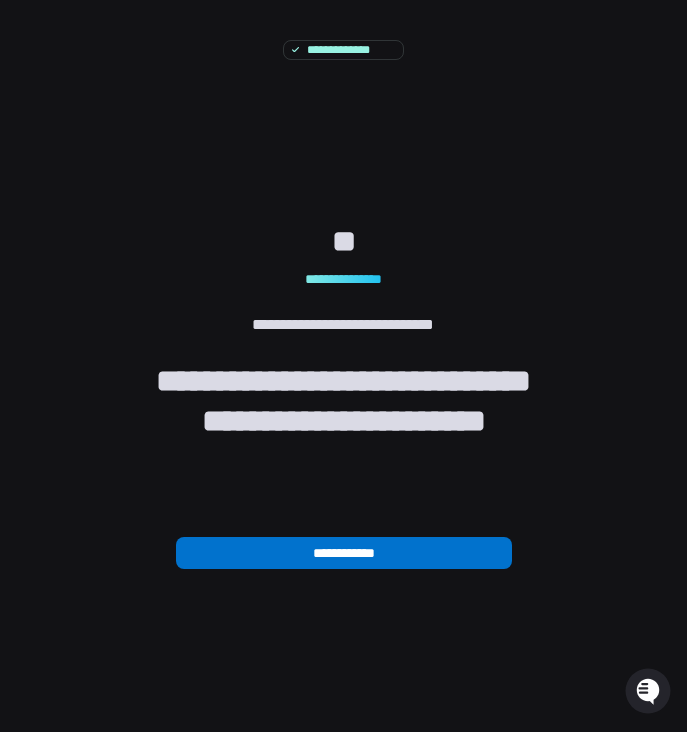 click on "**********" at bounding box center [343, 50] 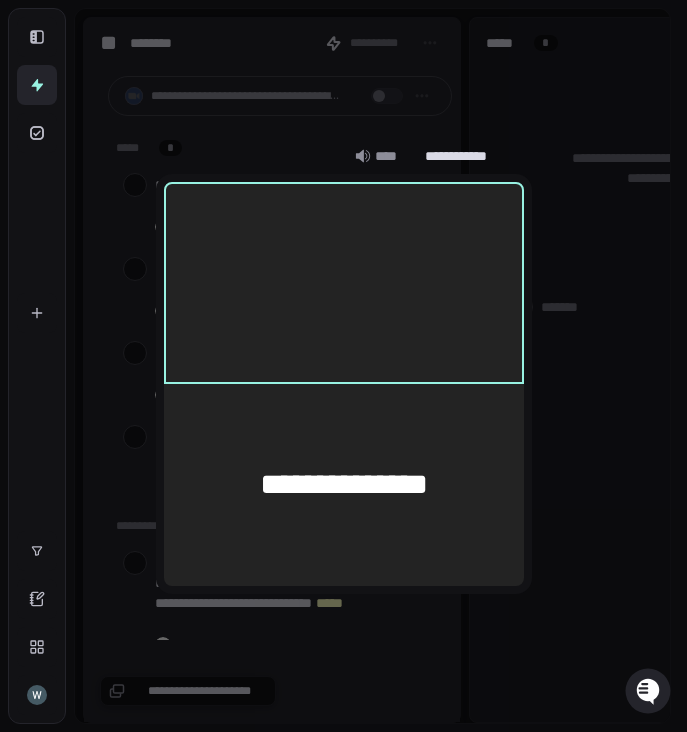 click at bounding box center [343, 366] 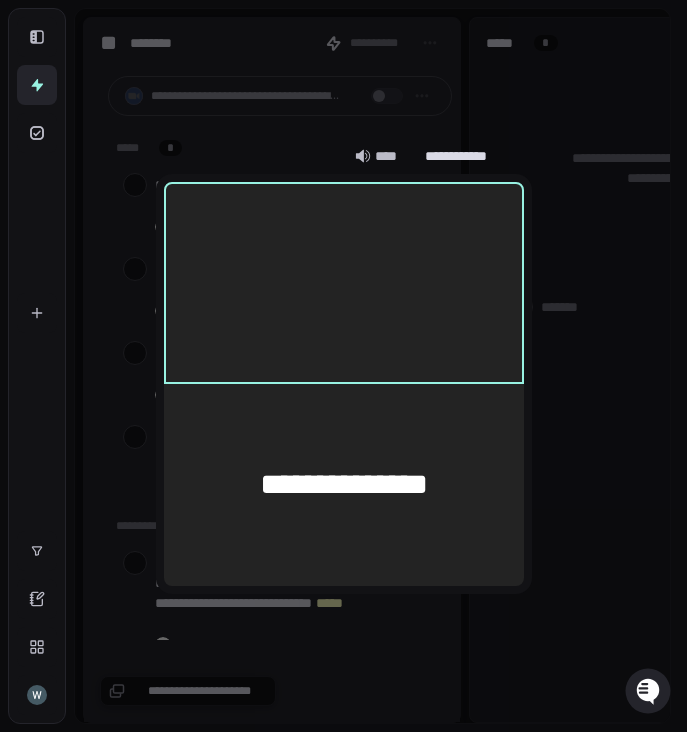 click on "****" at bounding box center [382, 156] 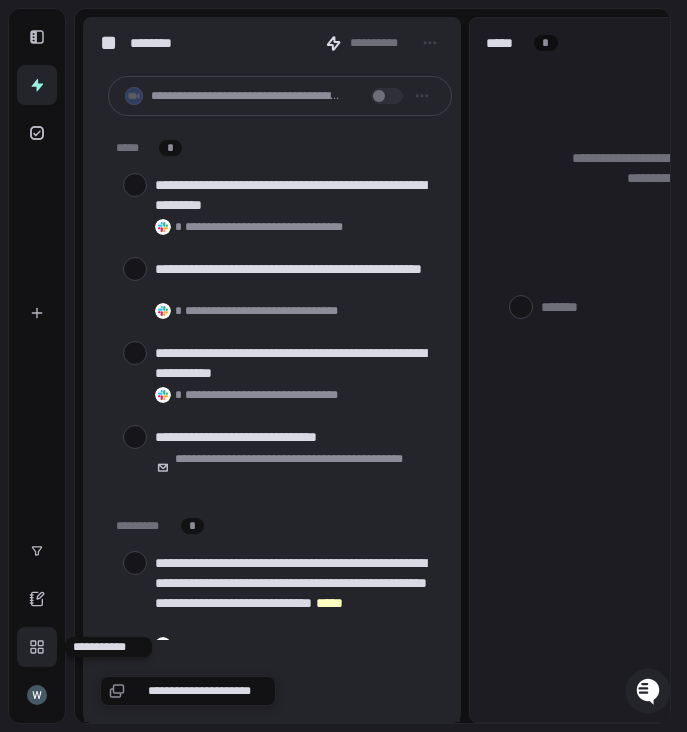 click at bounding box center [37, 647] 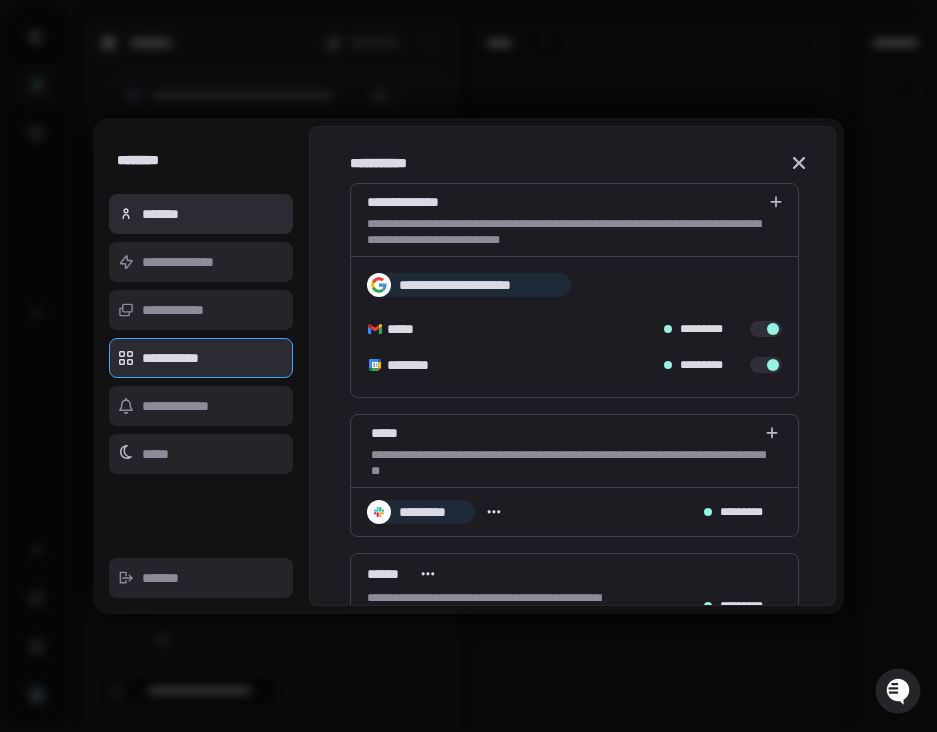 click on "*******" at bounding box center [201, 214] 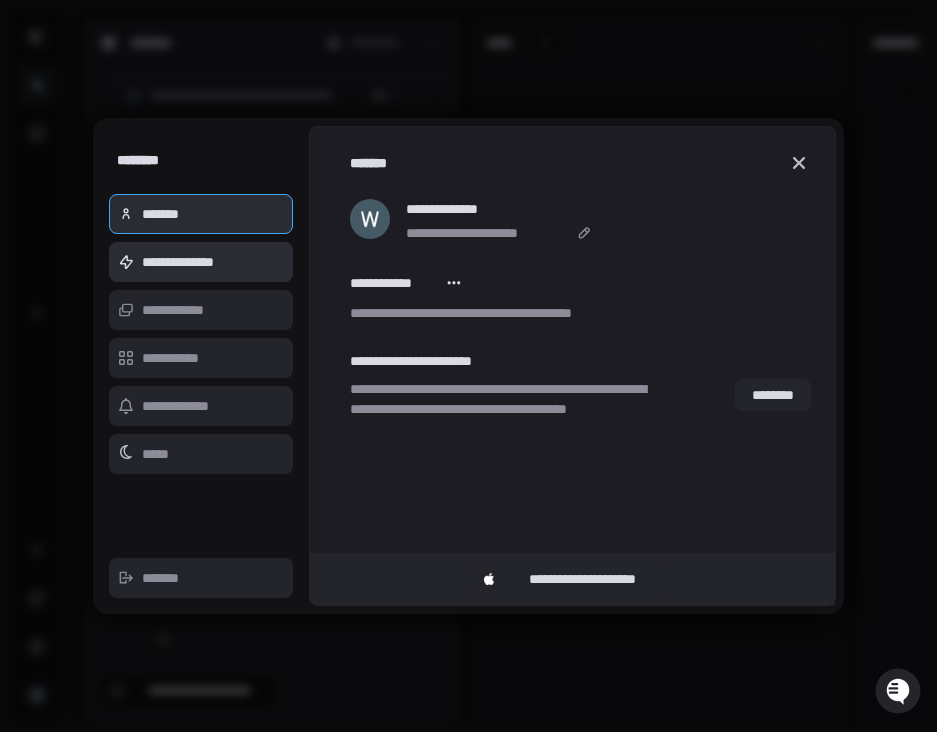 click on "**********" at bounding box center [201, 262] 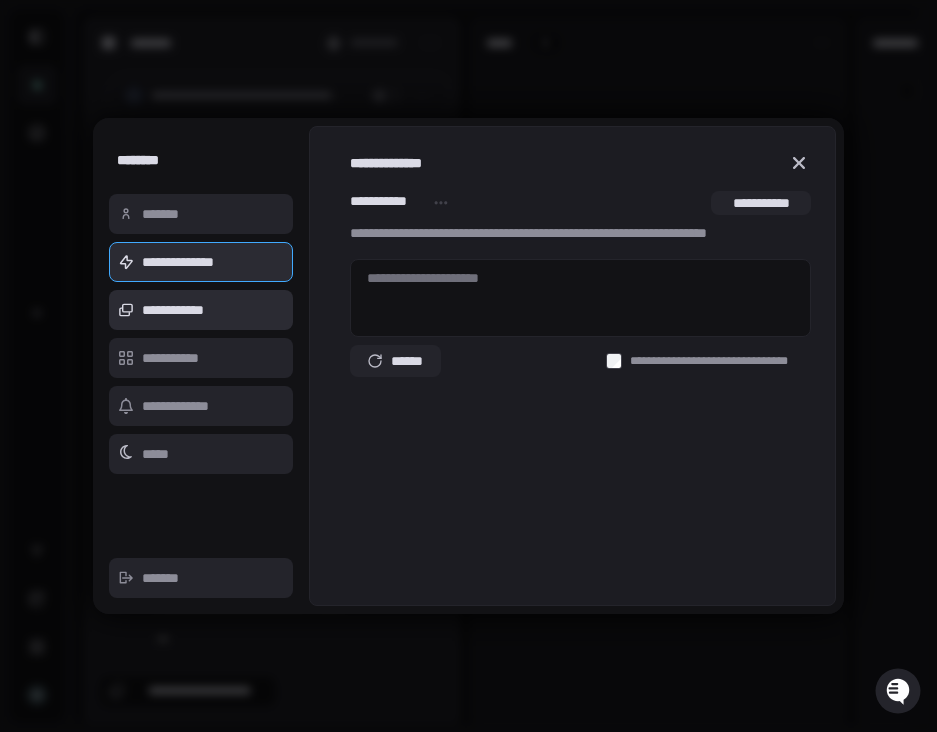 click on "**********" at bounding box center [201, 310] 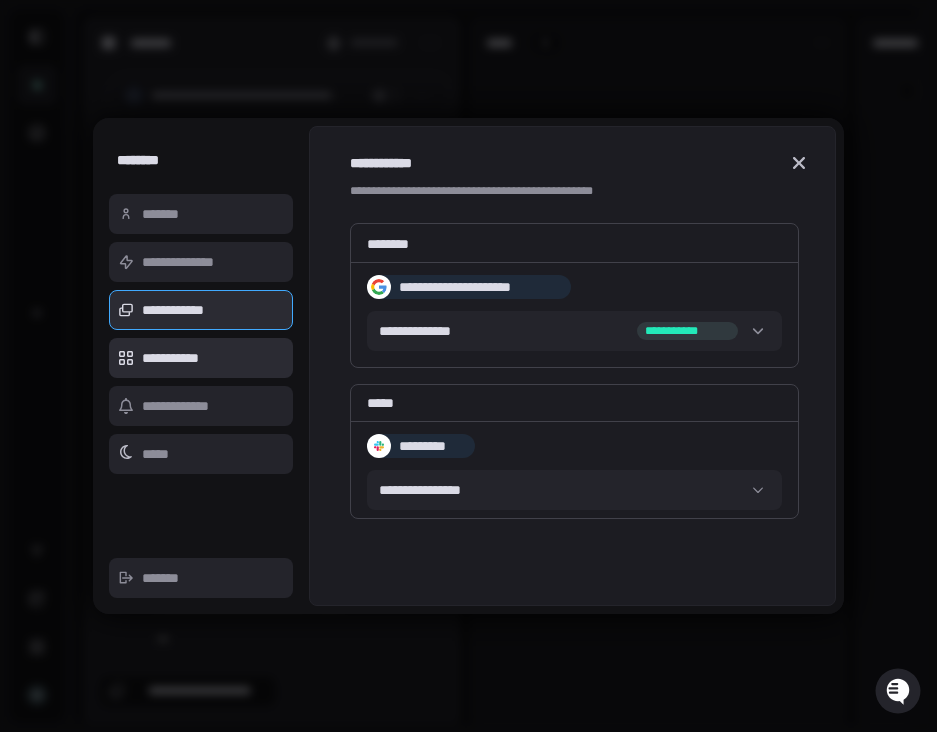 click on "**********" at bounding box center (201, 358) 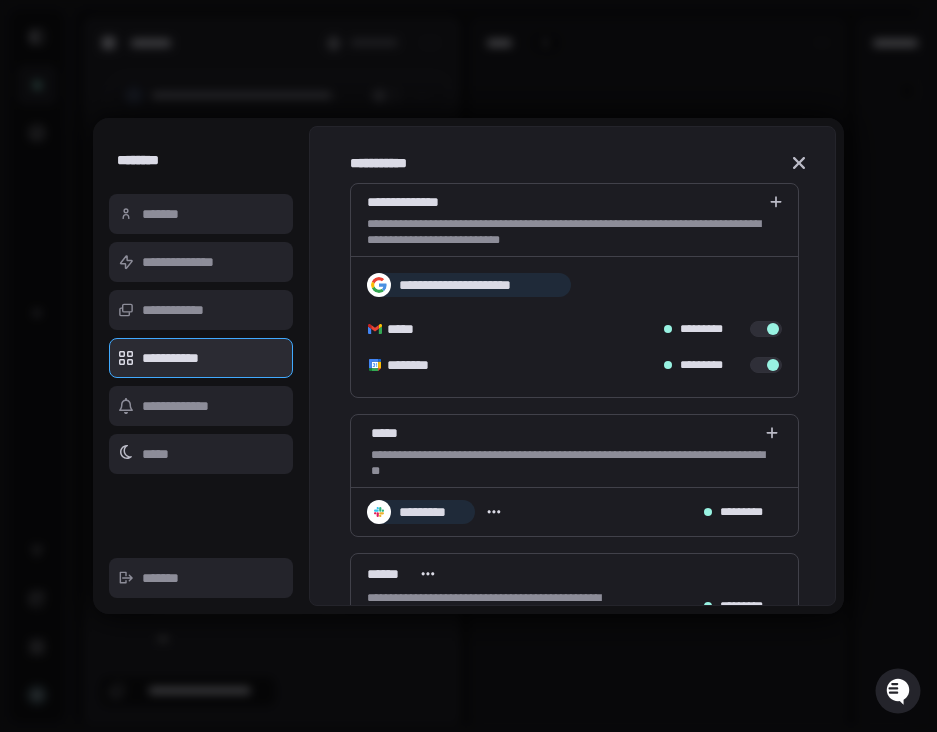 scroll, scrollTop: 27, scrollLeft: 0, axis: vertical 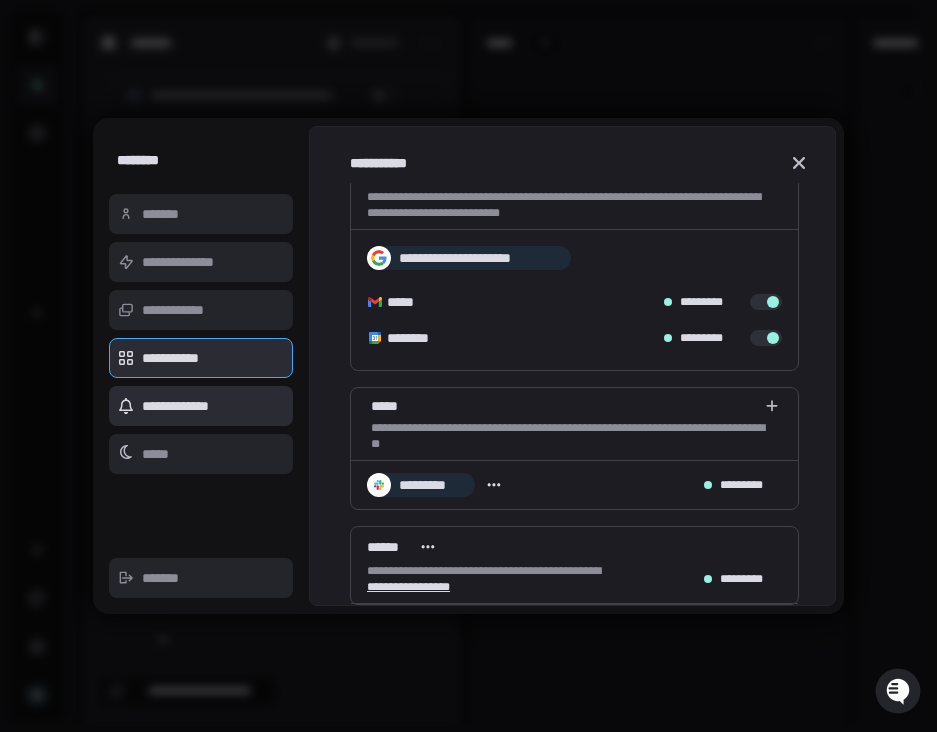 click on "**********" at bounding box center [201, 406] 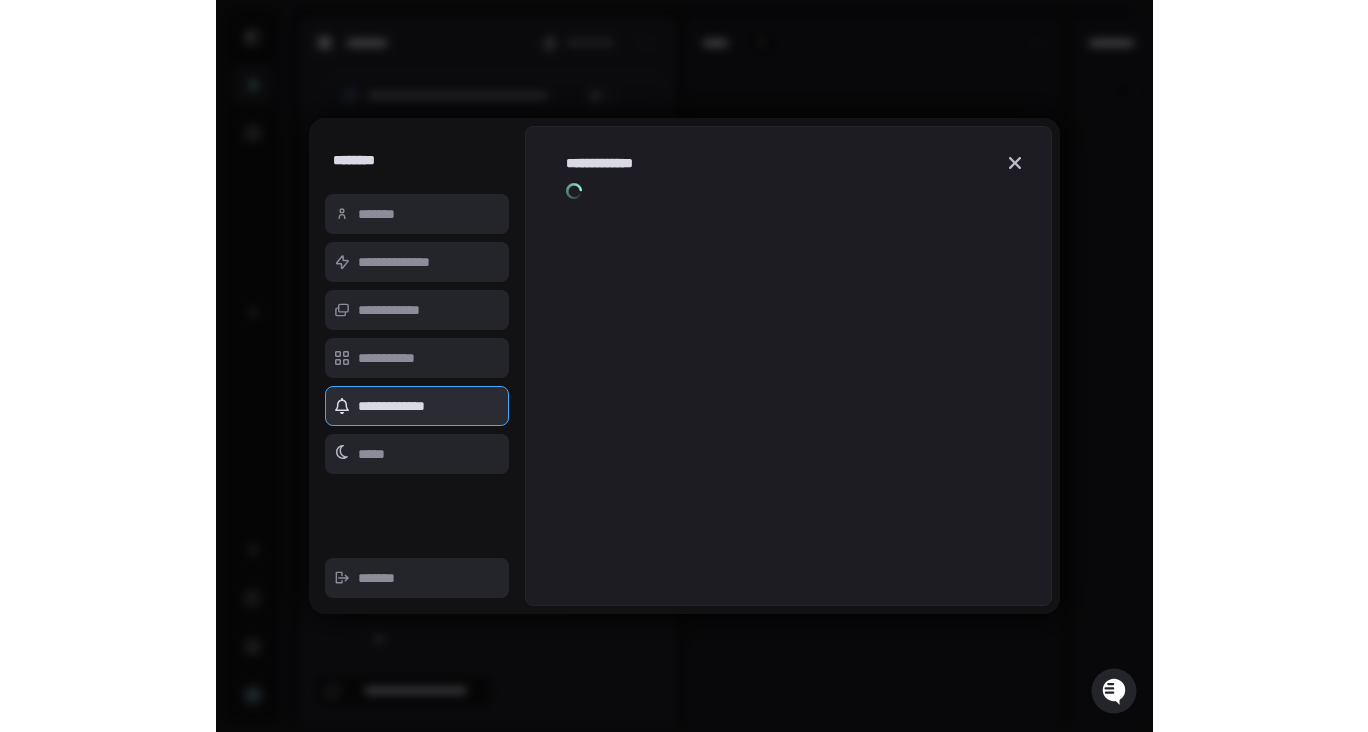scroll, scrollTop: 0, scrollLeft: 0, axis: both 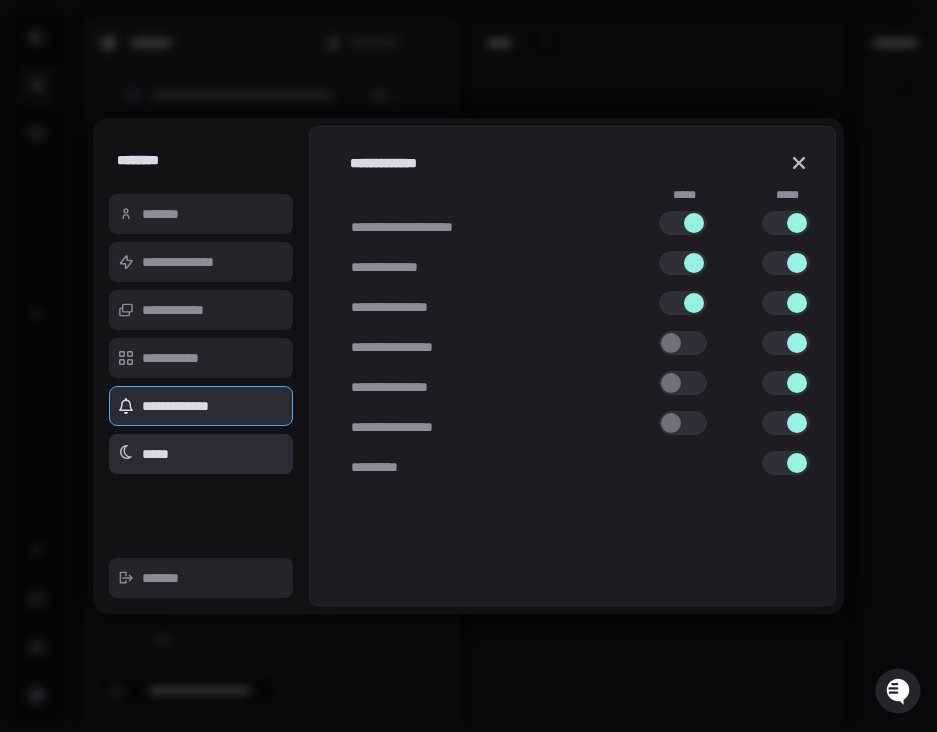 click on "*****" at bounding box center (201, 454) 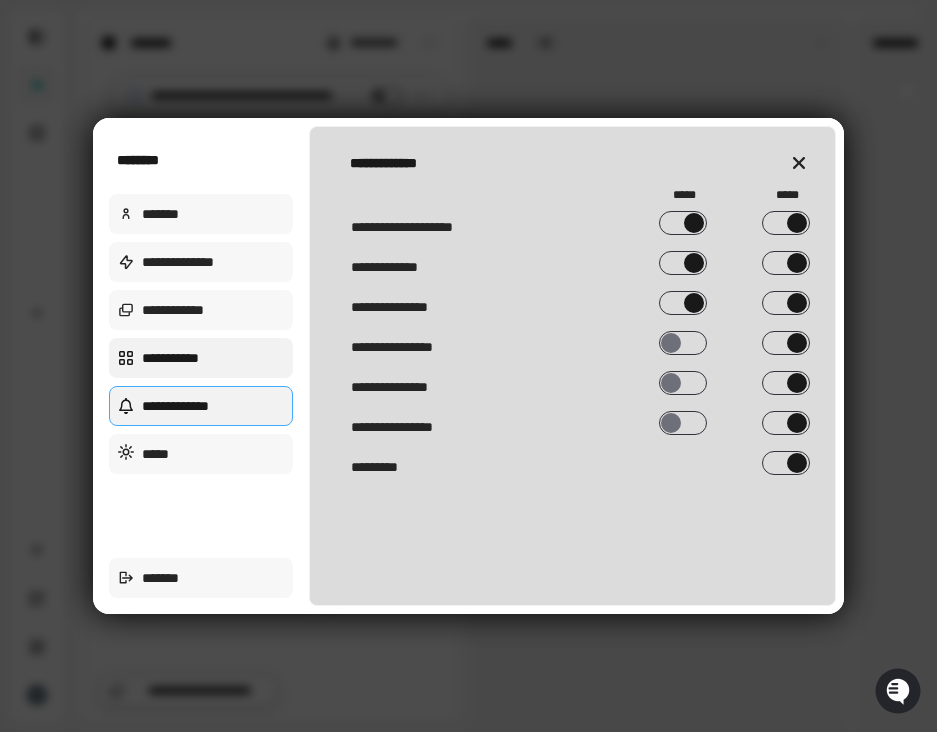 click on "**********" at bounding box center (201, 358) 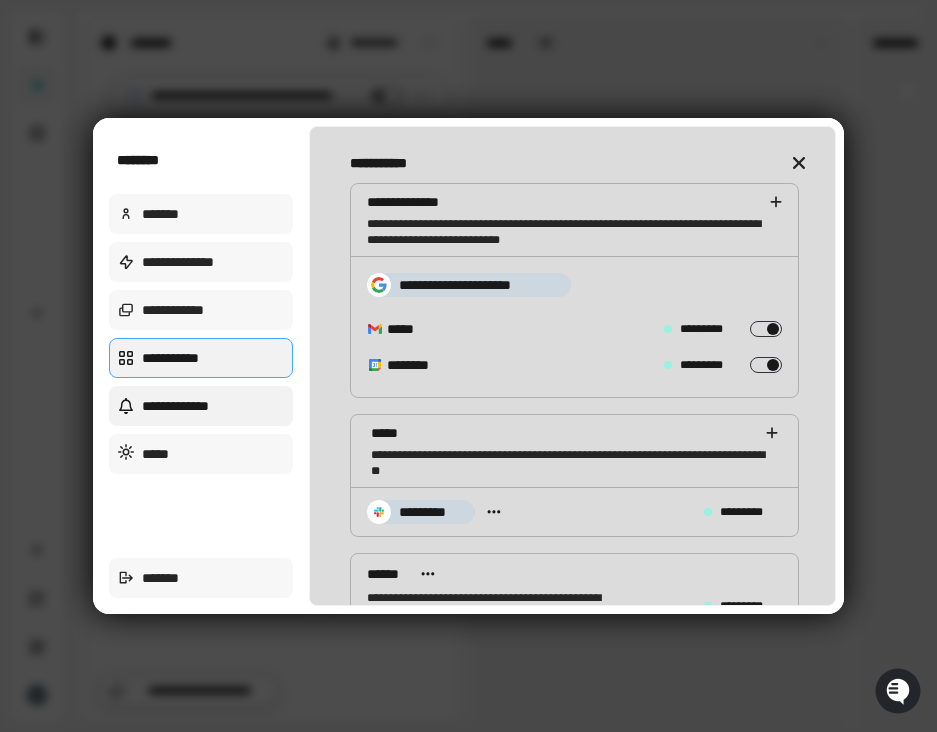 click on "**********" at bounding box center [201, 406] 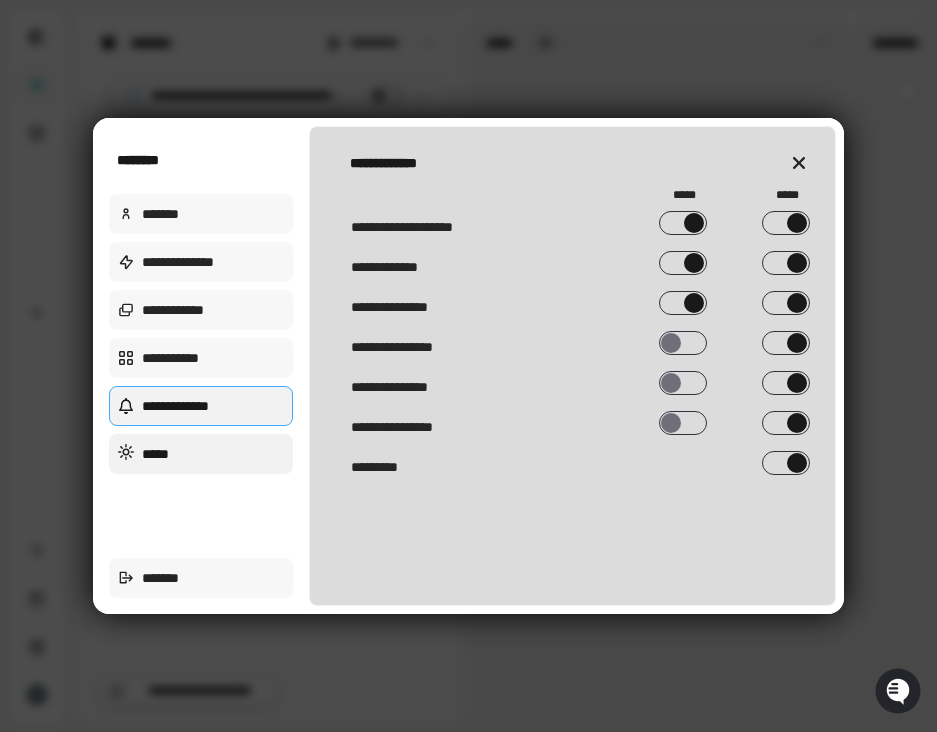 click on "*****" at bounding box center (201, 454) 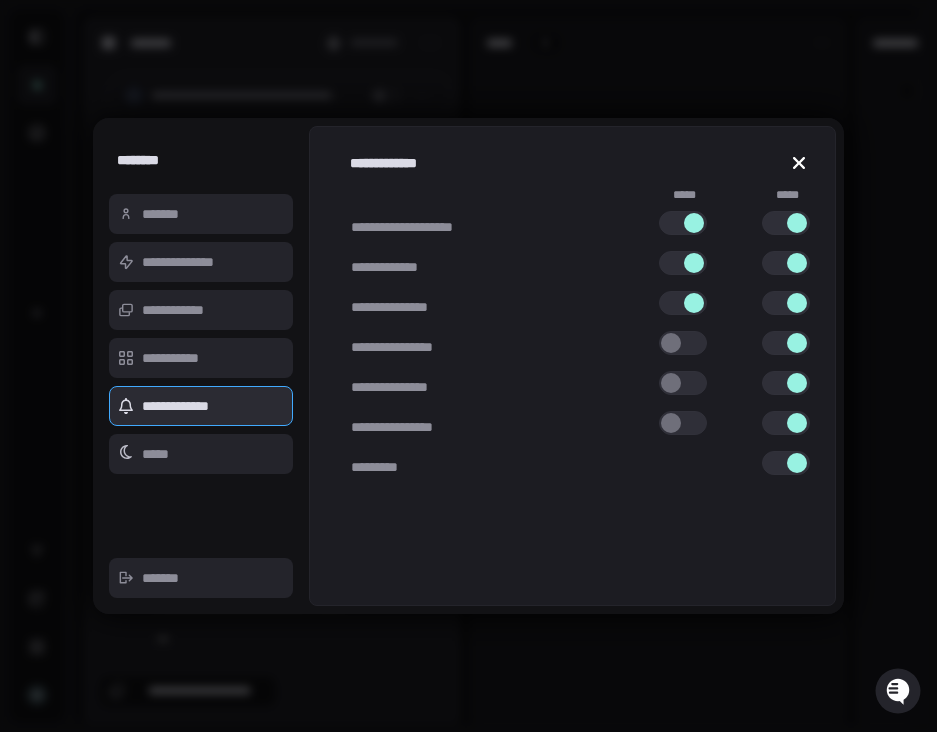 click 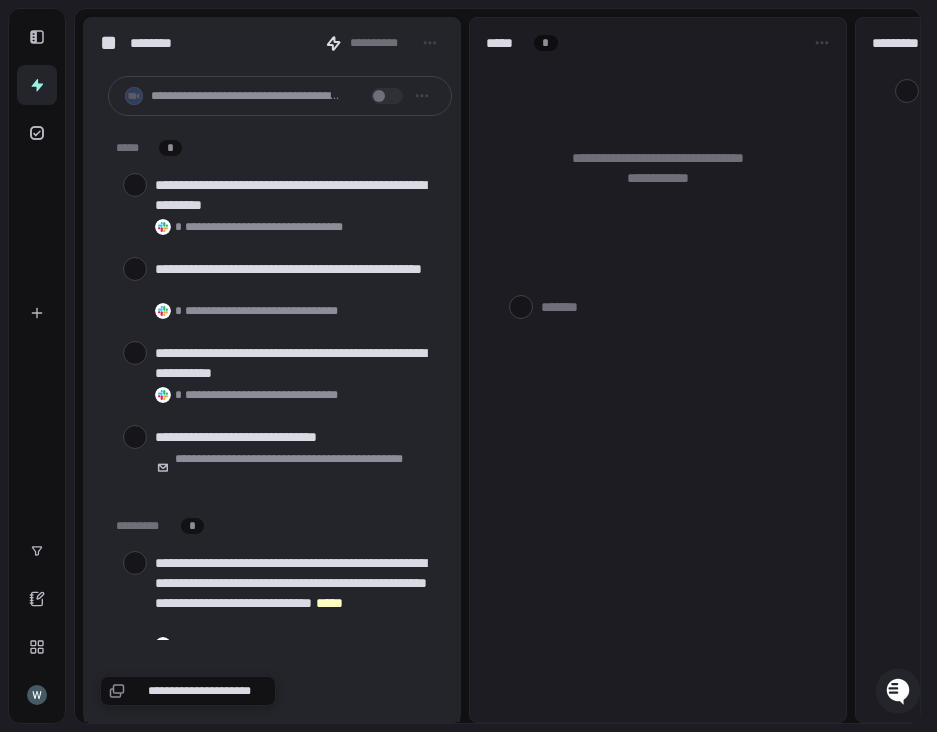 drag, startPoint x: 6, startPoint y: 254, endPoint x: -307, endPoint y: 275, distance: 313.70367 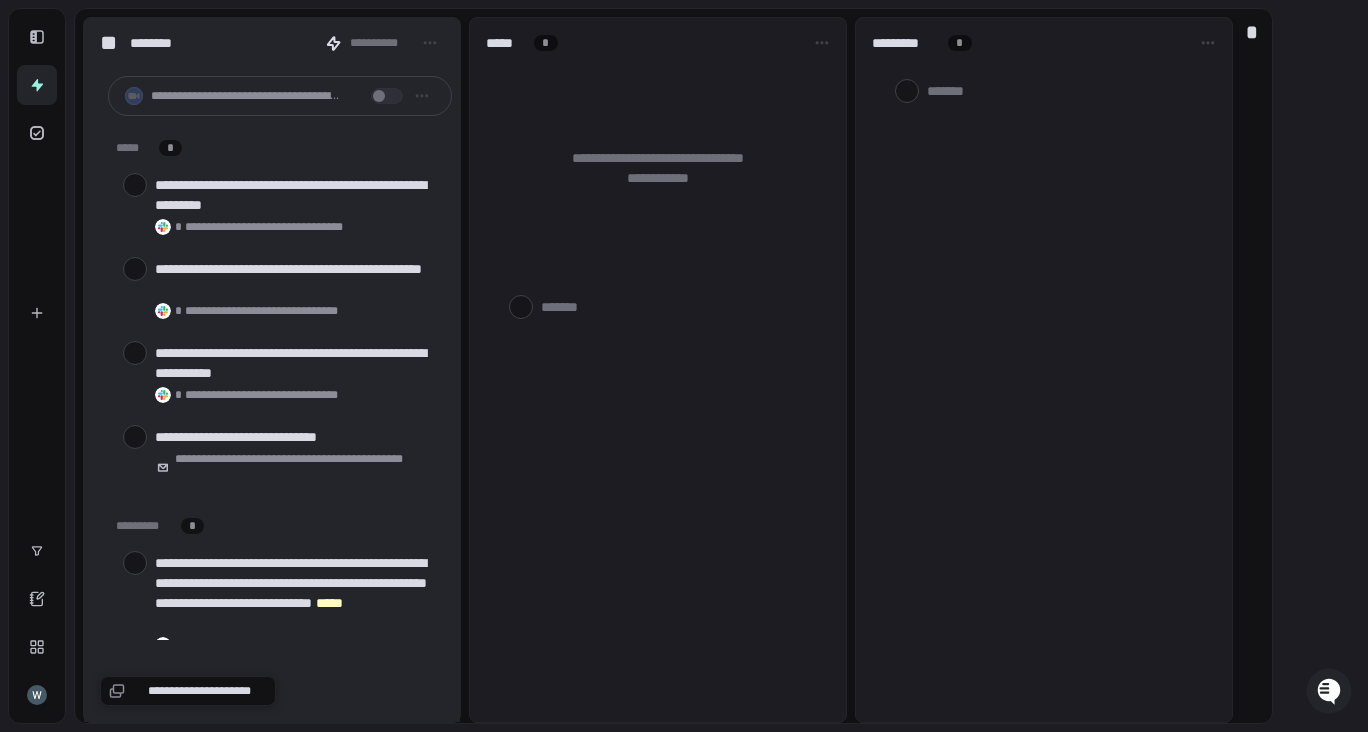 click on "********* *" at bounding box center (1044, 370) 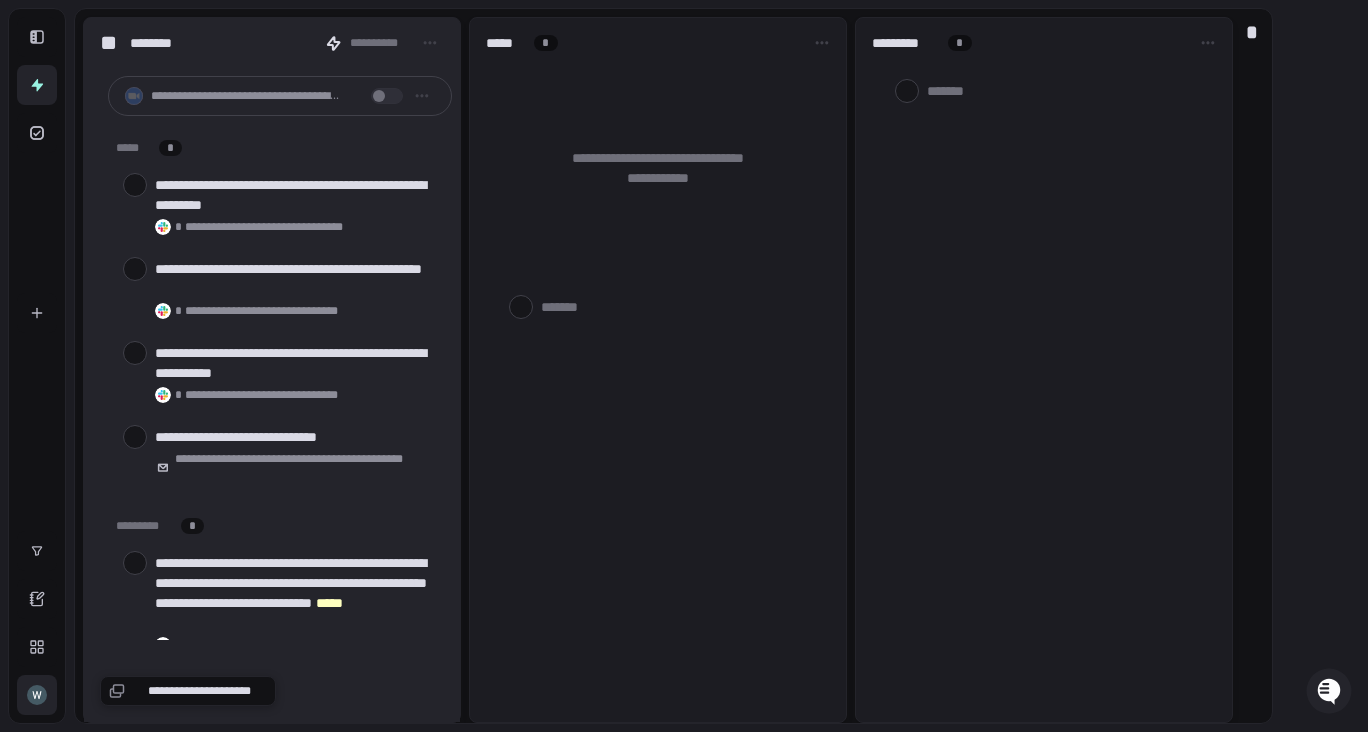click at bounding box center (37, 695) 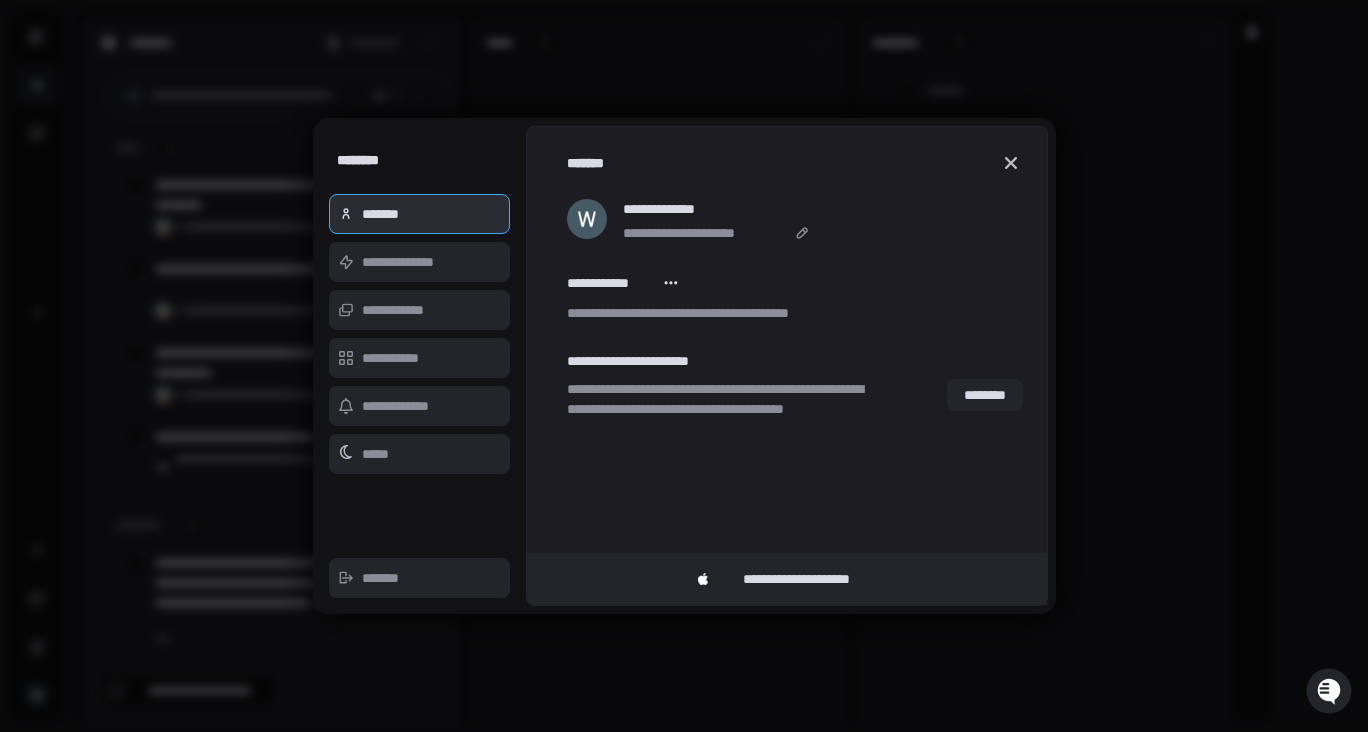 click on "*******" at bounding box center [786, 163] 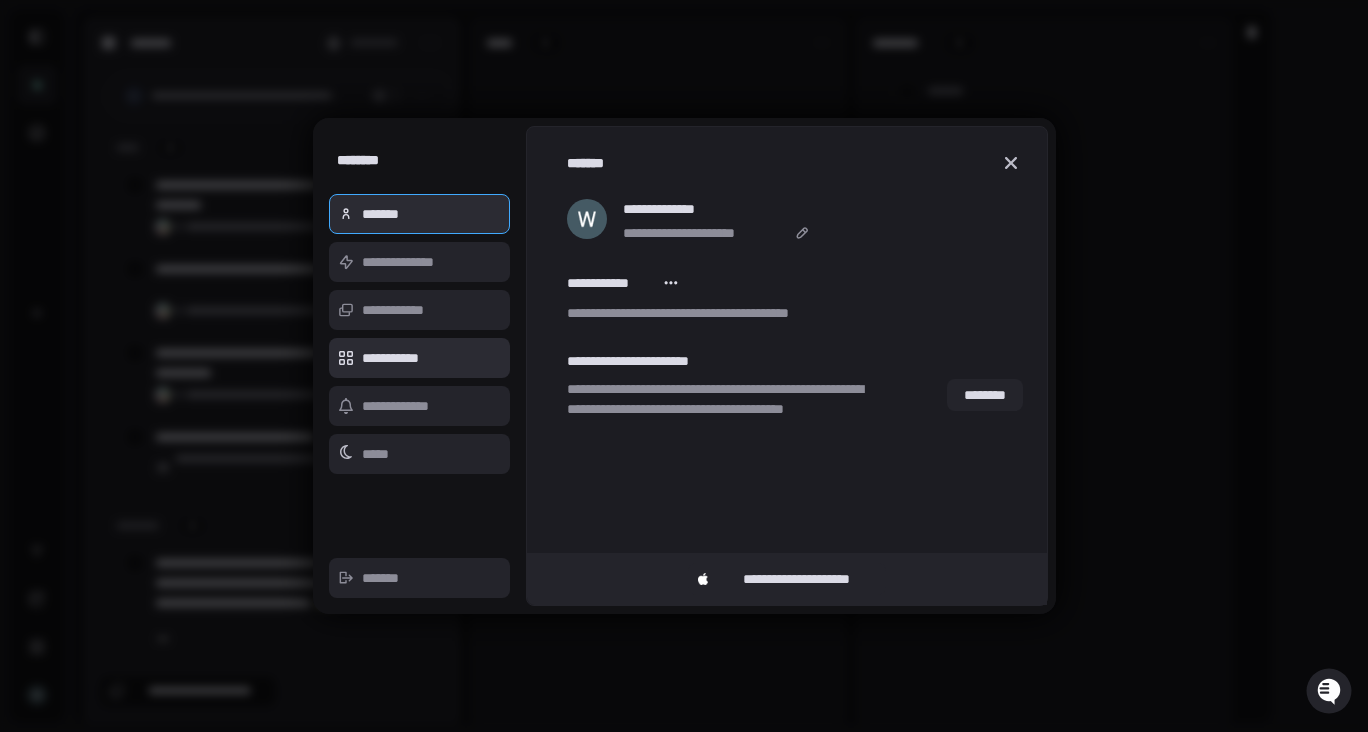 click on "**********" at bounding box center [420, 358] 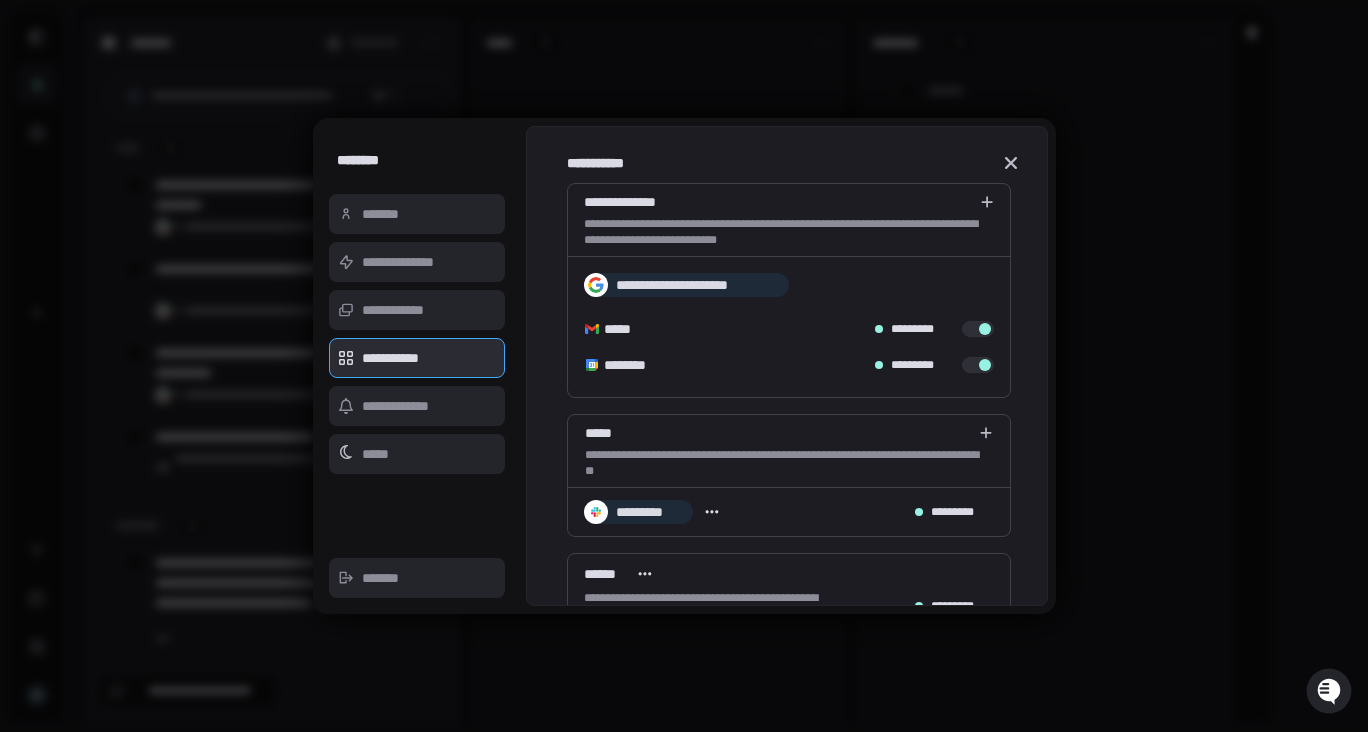 scroll, scrollTop: 27, scrollLeft: 0, axis: vertical 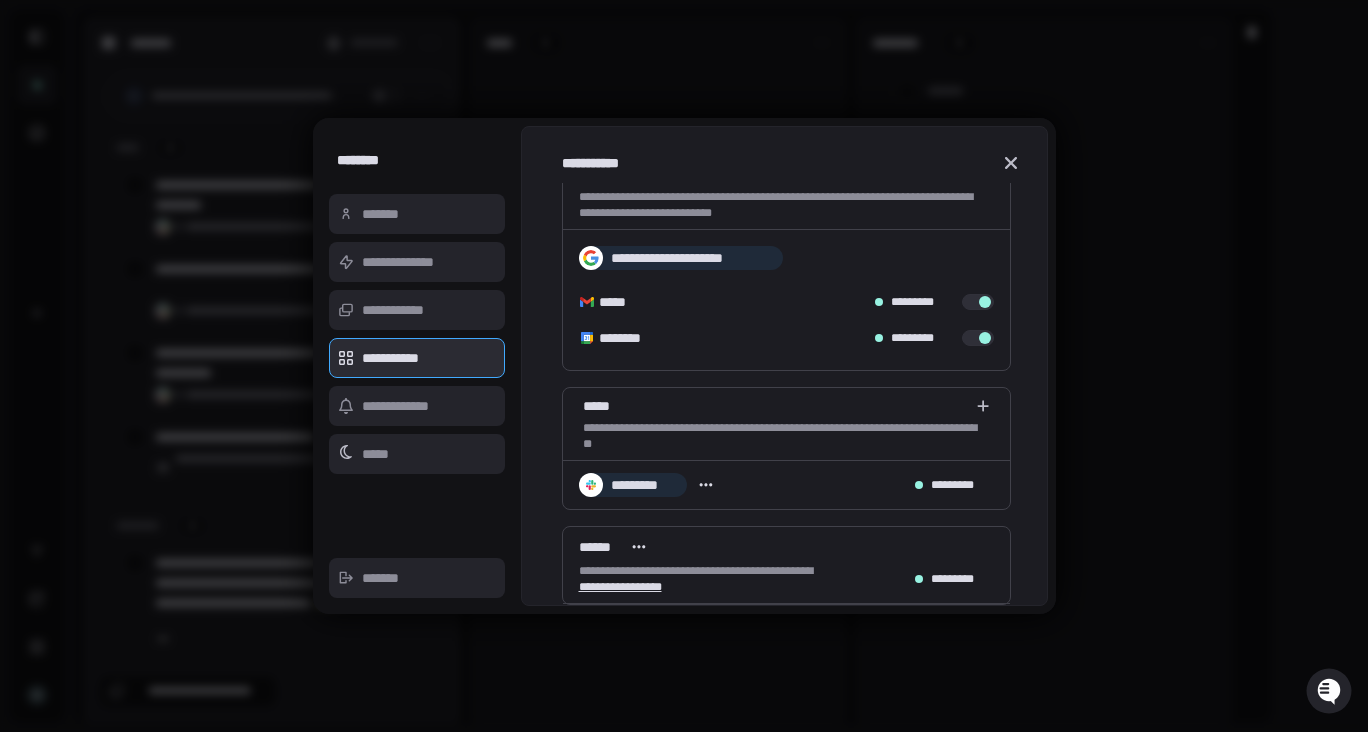 click on "**********" at bounding box center [784, 366] 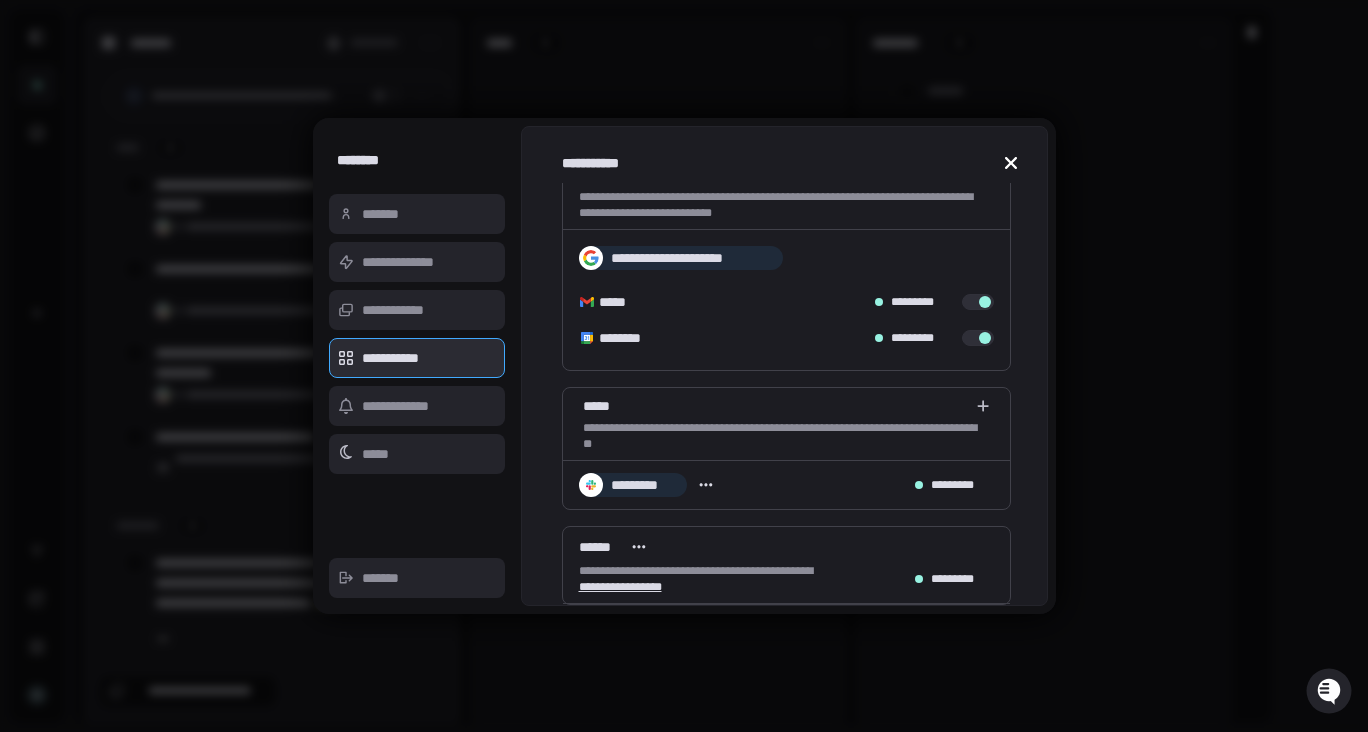 click 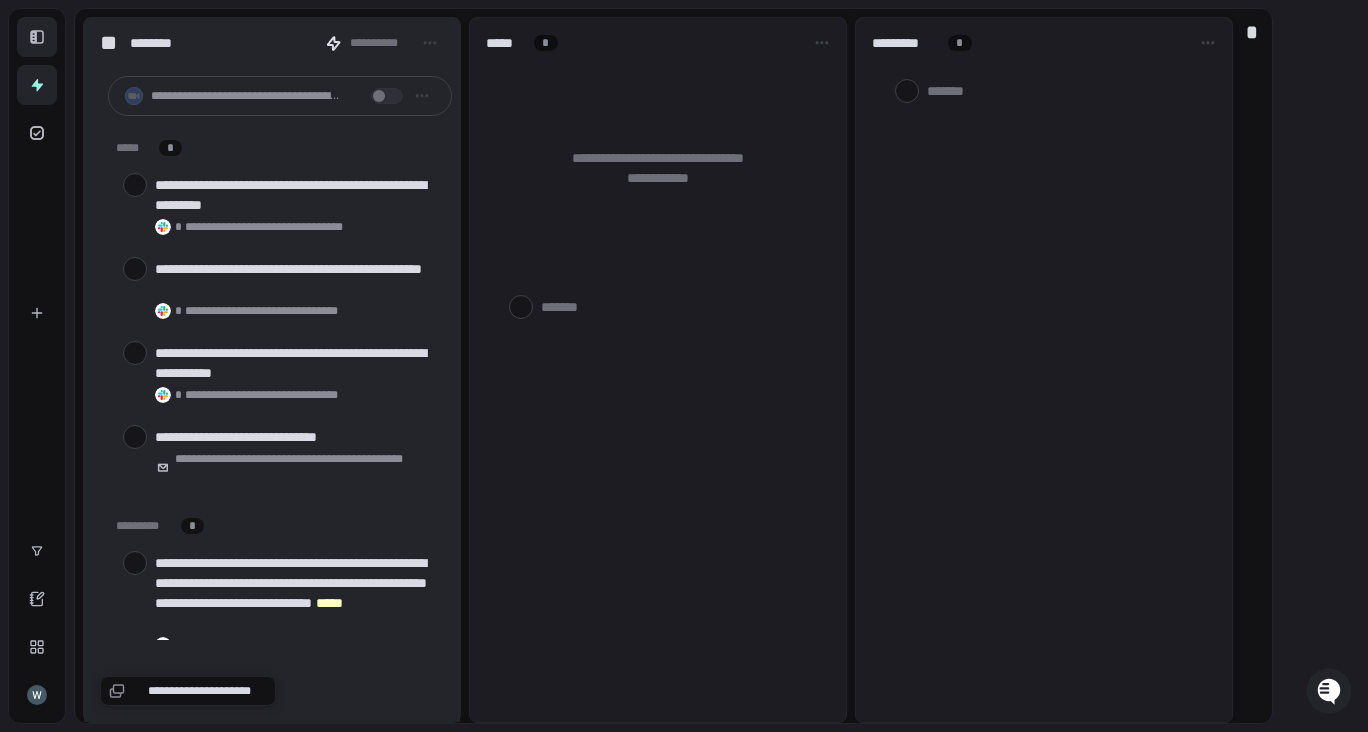 click at bounding box center [37, 37] 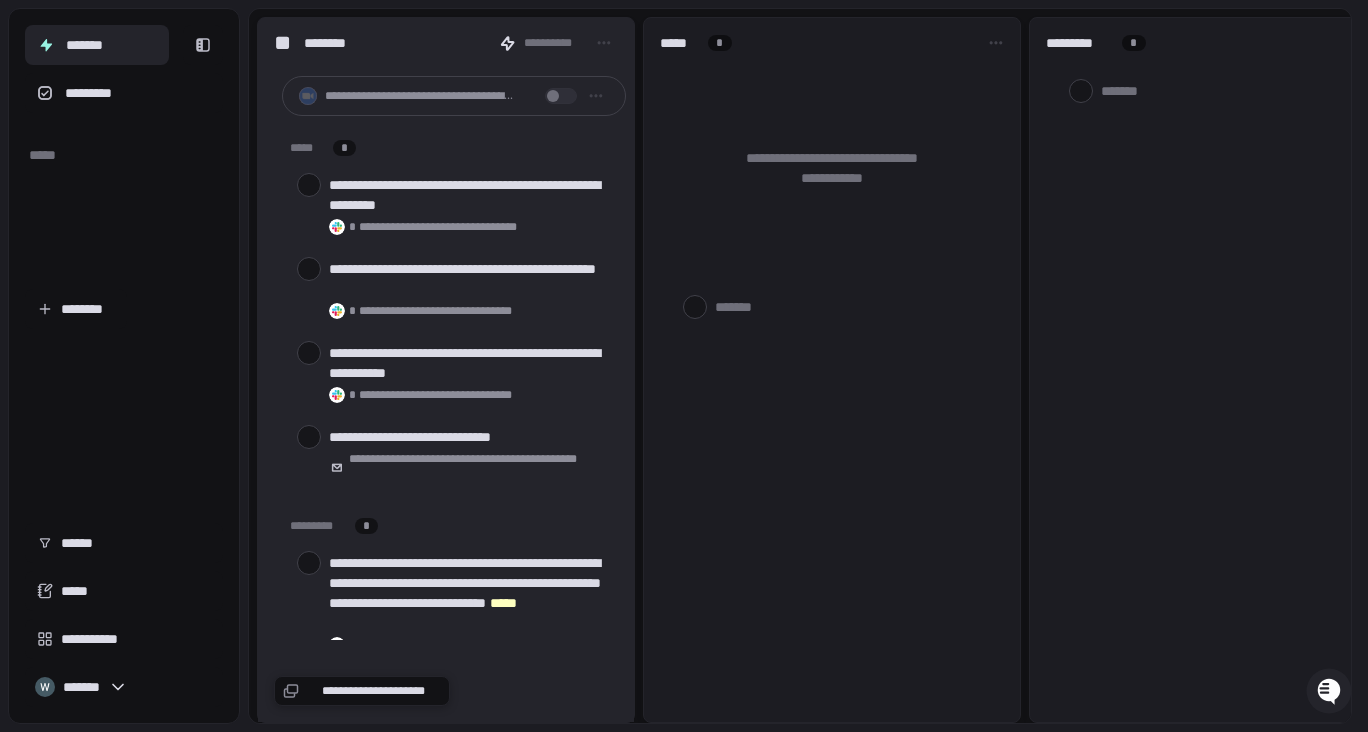 click on "**********" at bounding box center (124, 615) 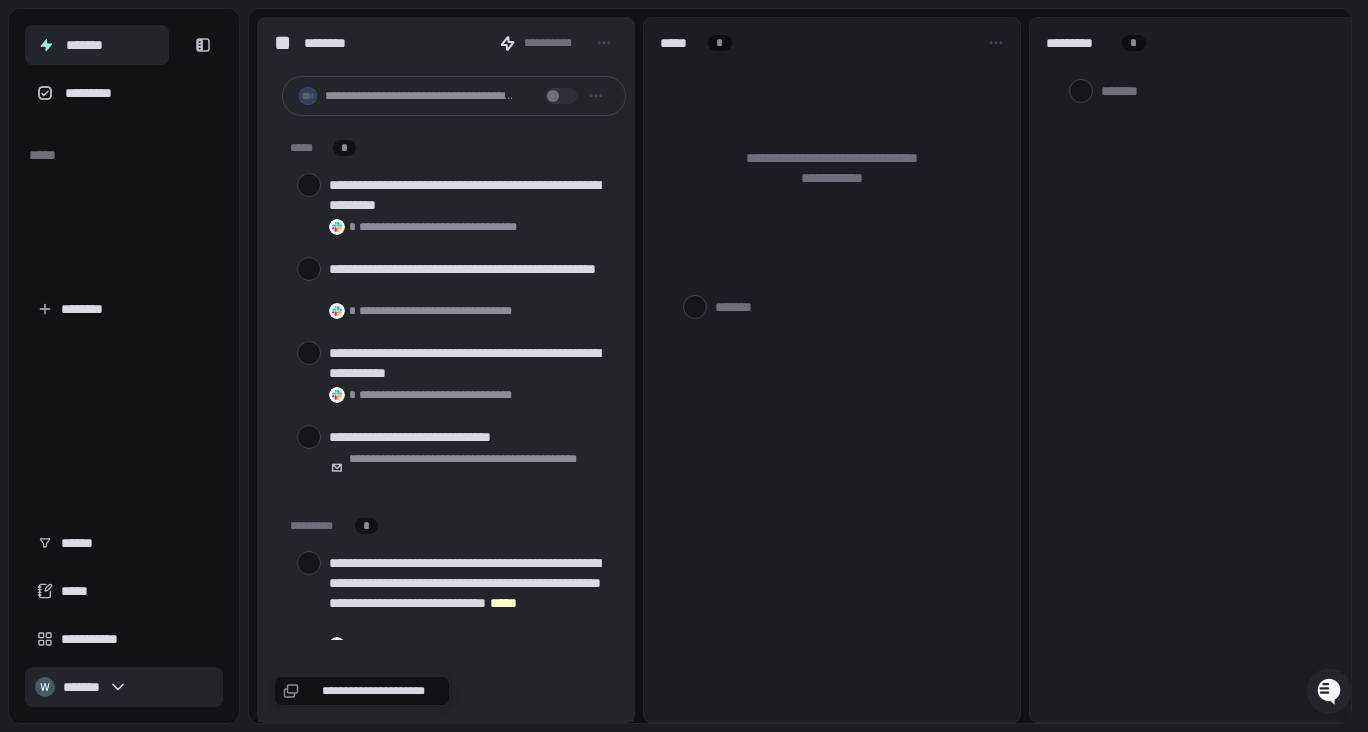 click on "*******" at bounding box center [124, 687] 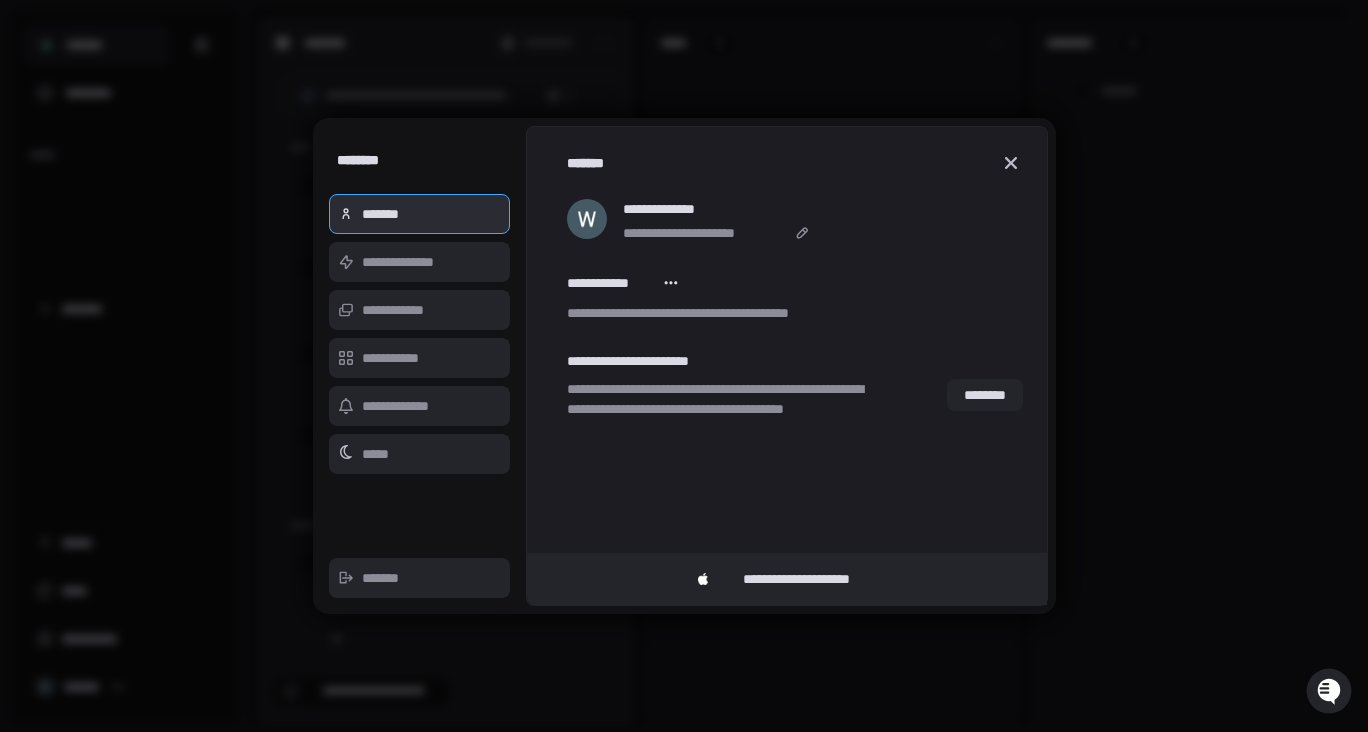 type on "*" 